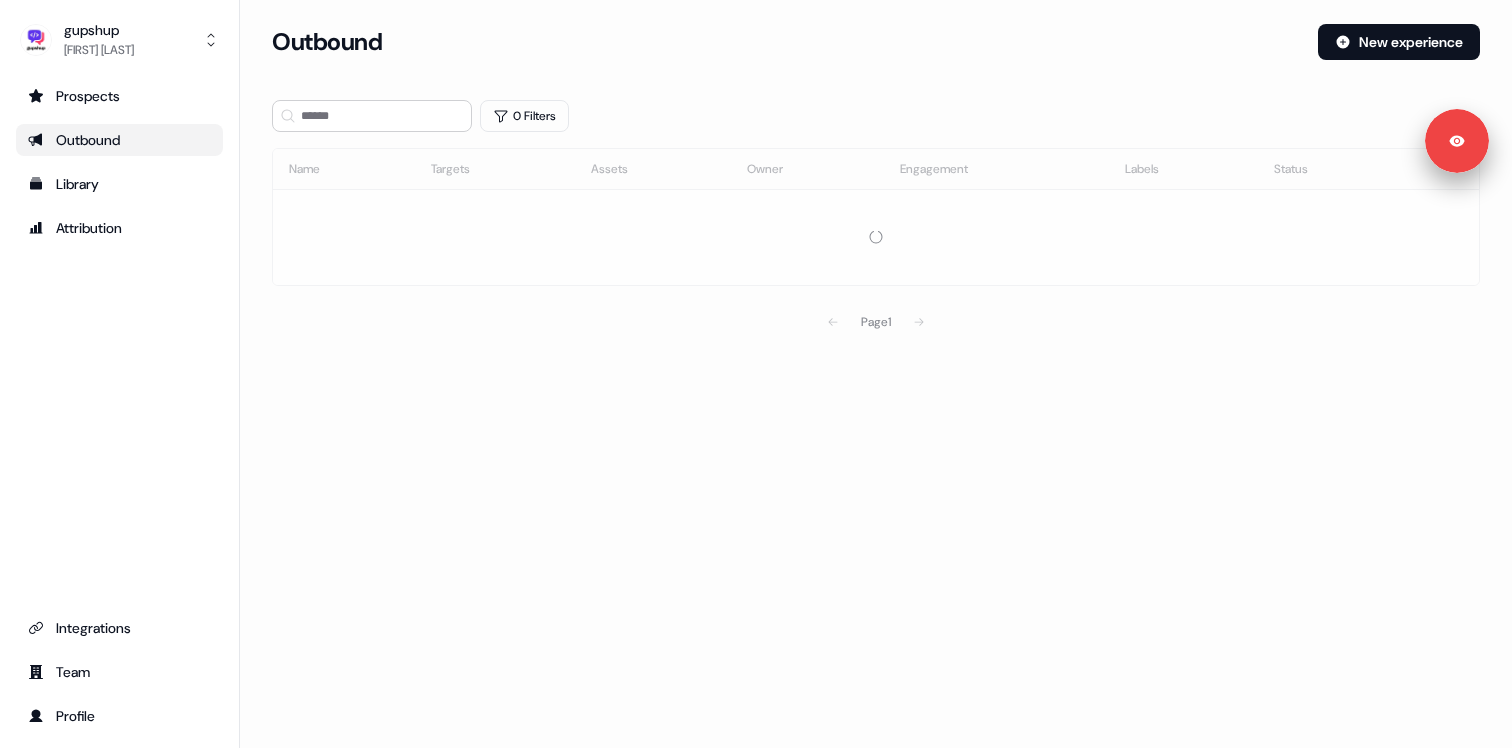 scroll, scrollTop: 0, scrollLeft: 0, axis: both 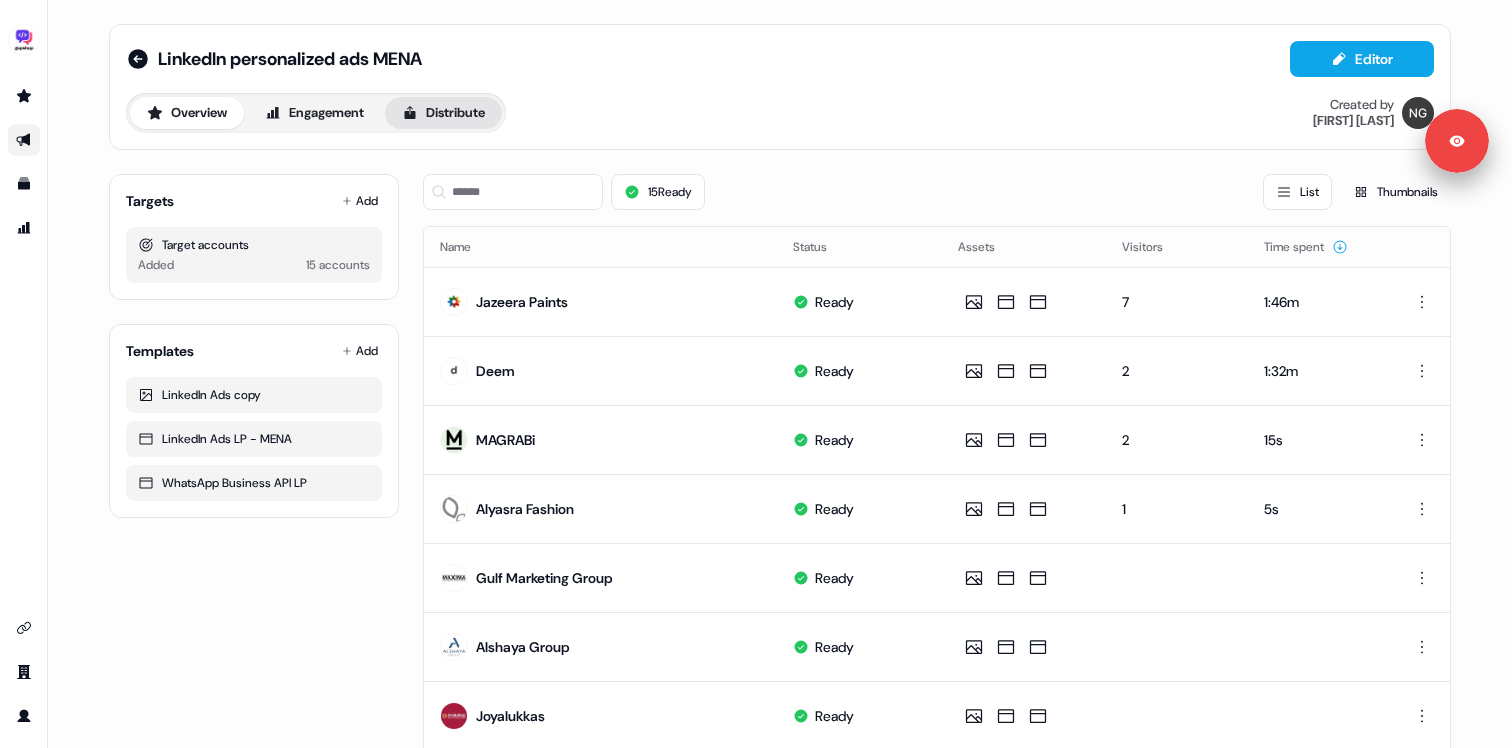click on "Distribute" at bounding box center [443, 113] 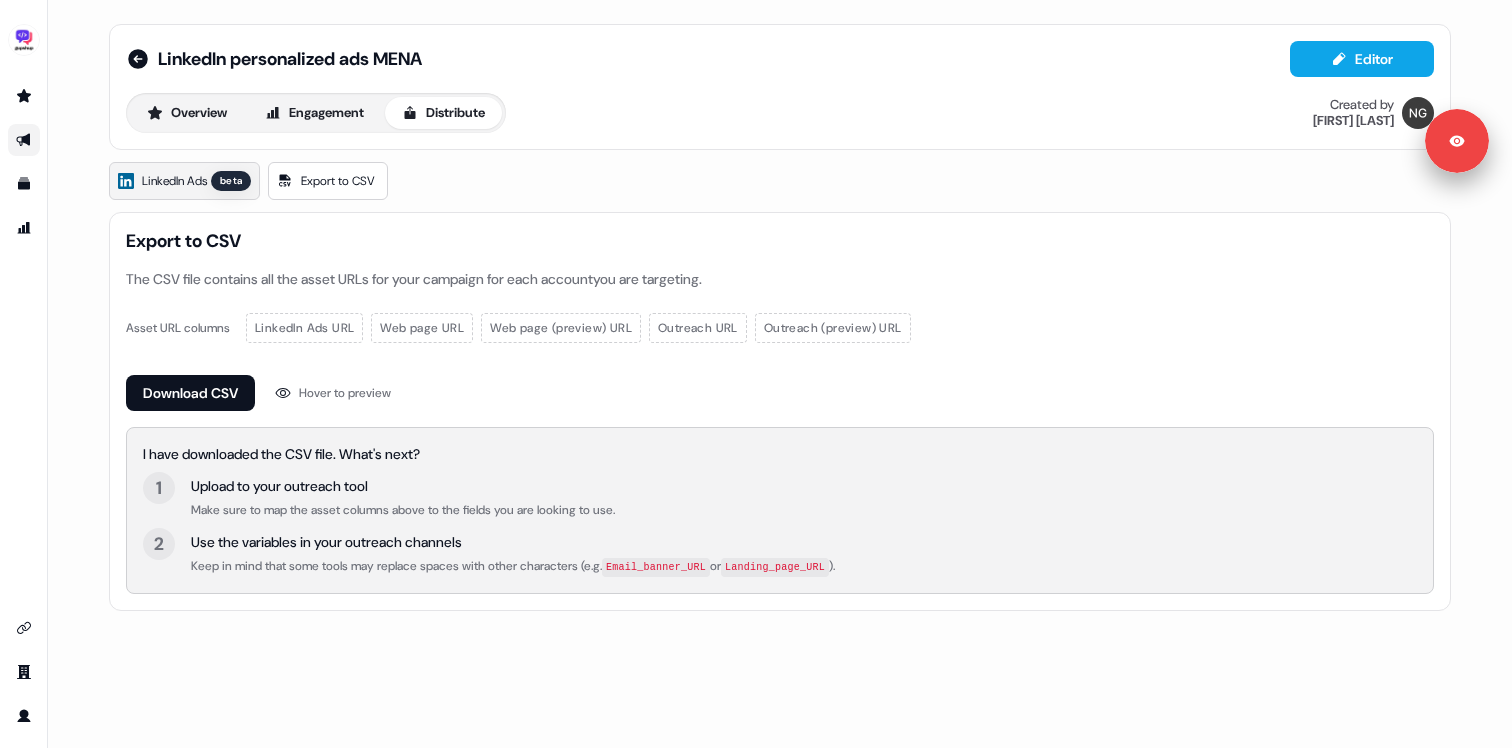 click on "LinkedIn Ads" at bounding box center [174, 181] 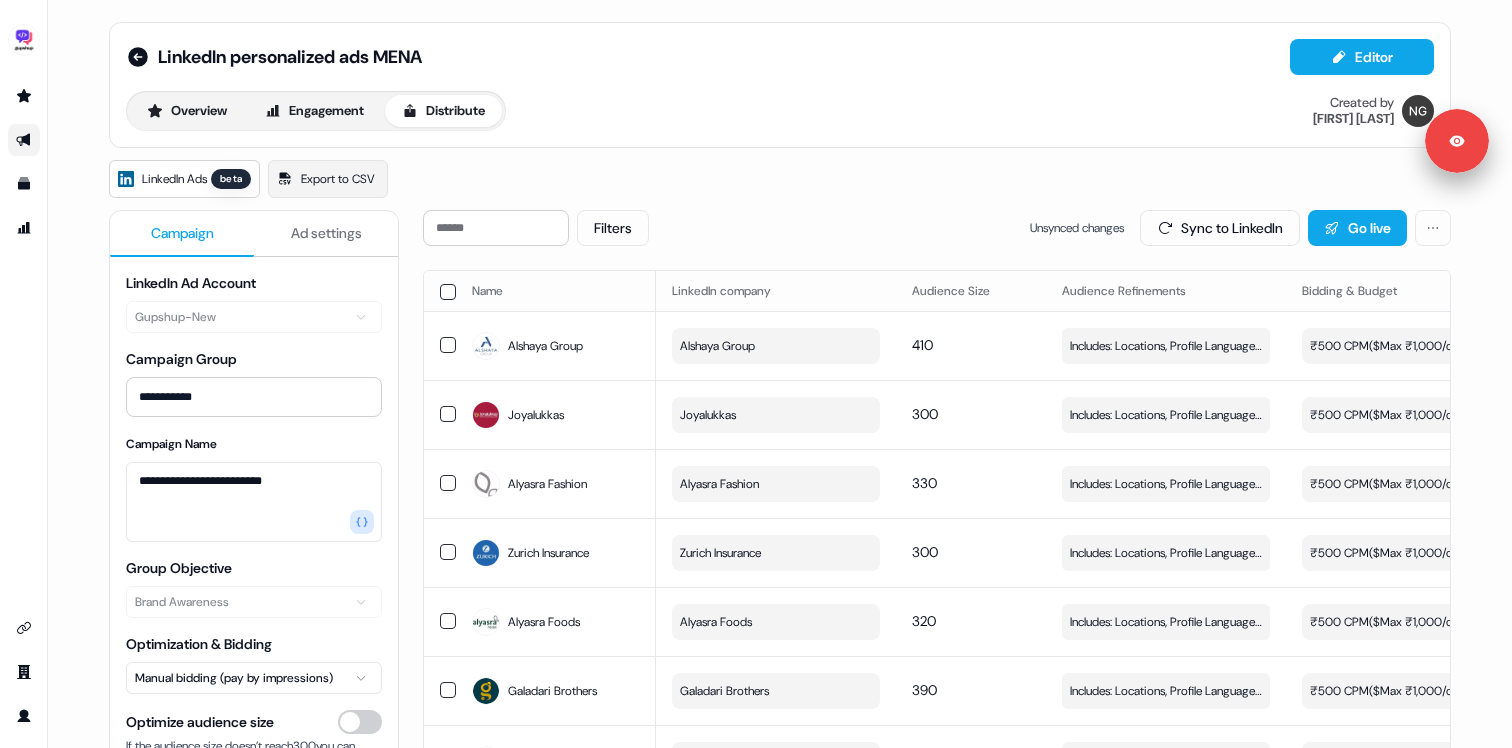 scroll, scrollTop: 0, scrollLeft: 0, axis: both 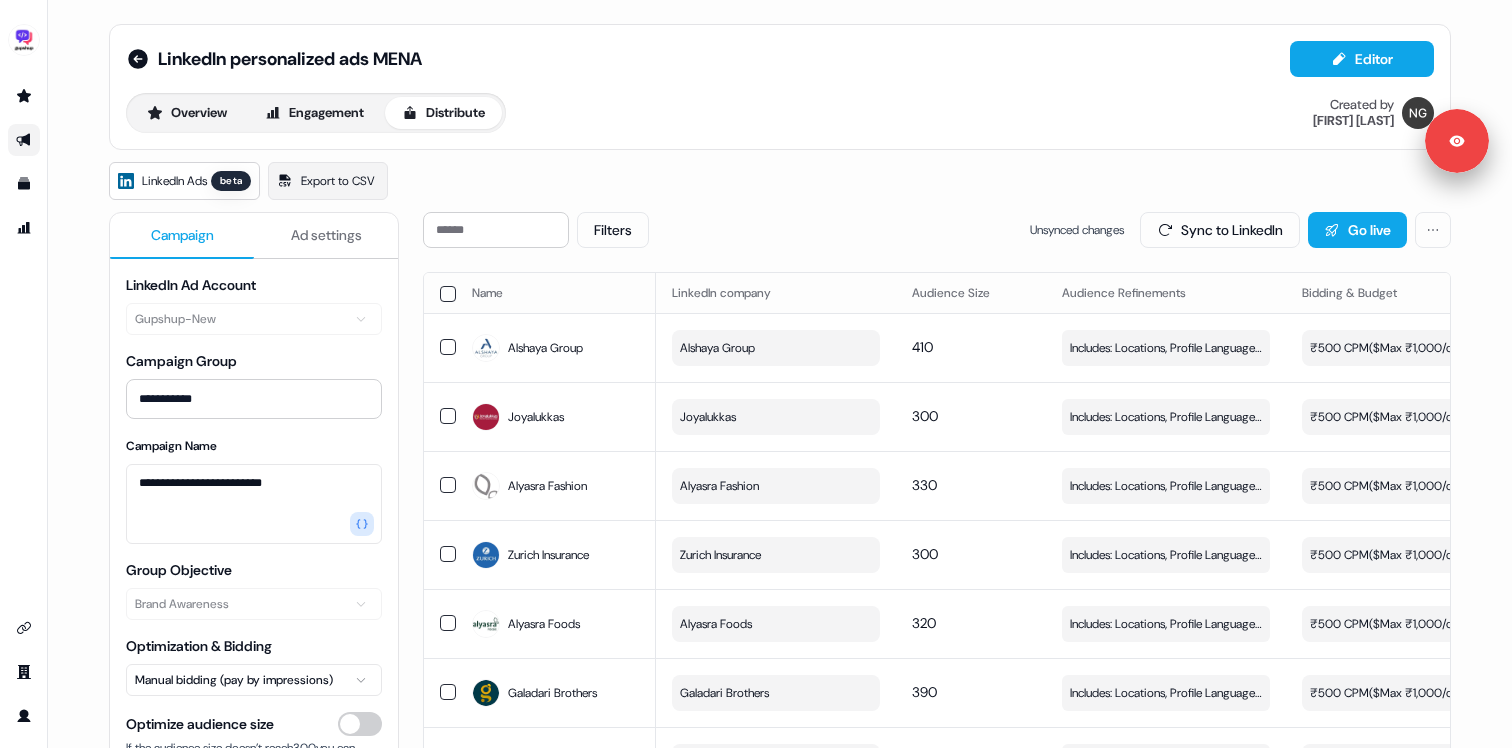 click on "LinkedIn personalized ads MENA Editor Overview Engagement Distribute Created by Nikunj   Gupta" at bounding box center (780, 87) 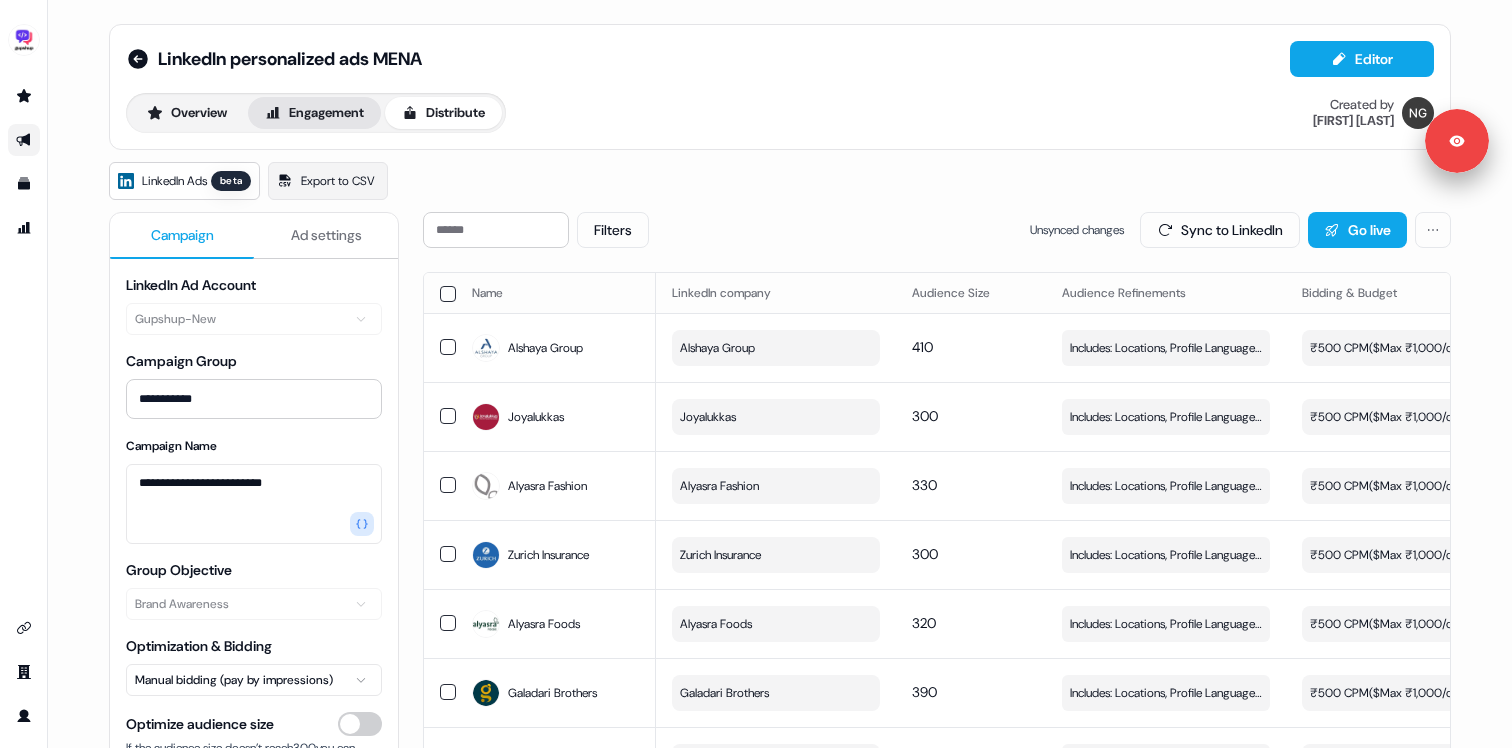 click on "Engagement" at bounding box center [314, 113] 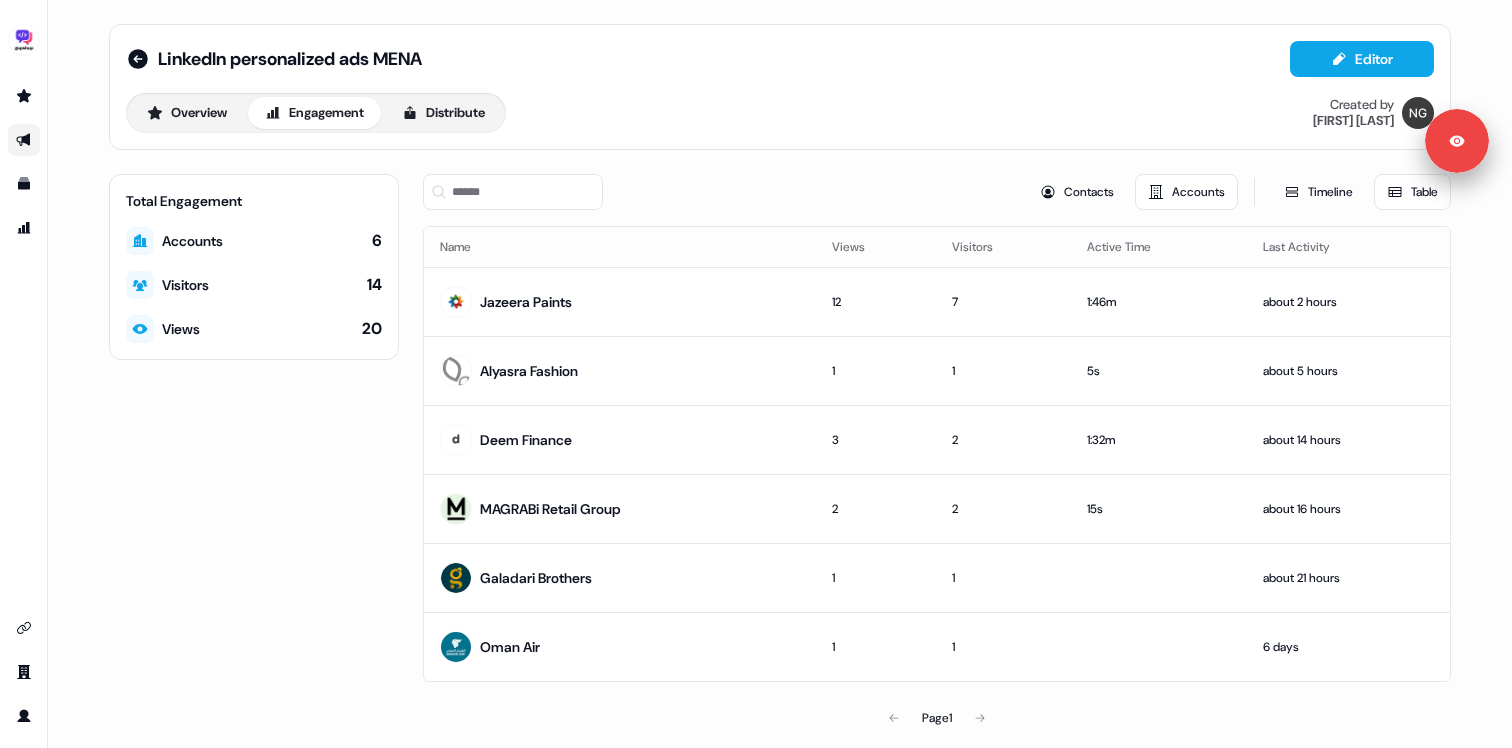 type 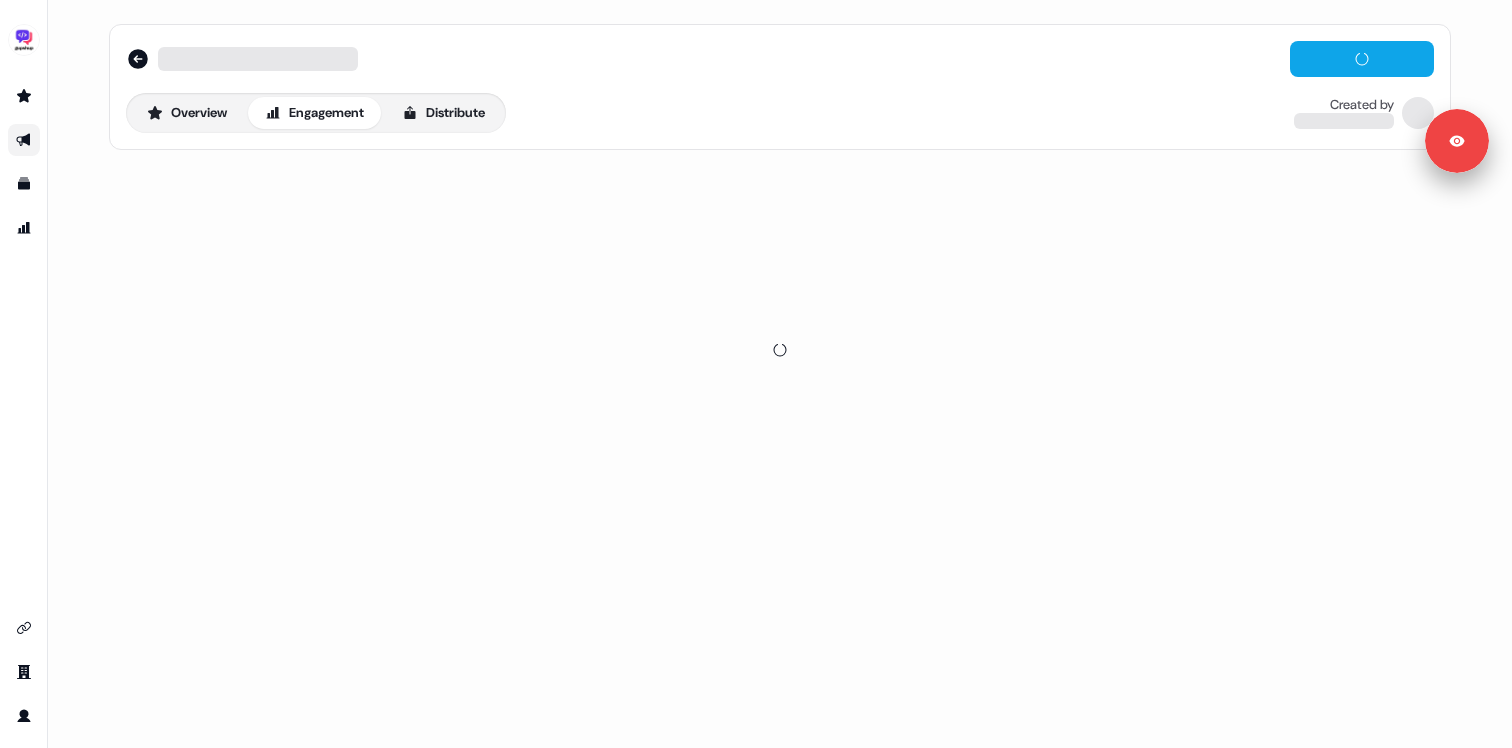 scroll, scrollTop: 0, scrollLeft: 0, axis: both 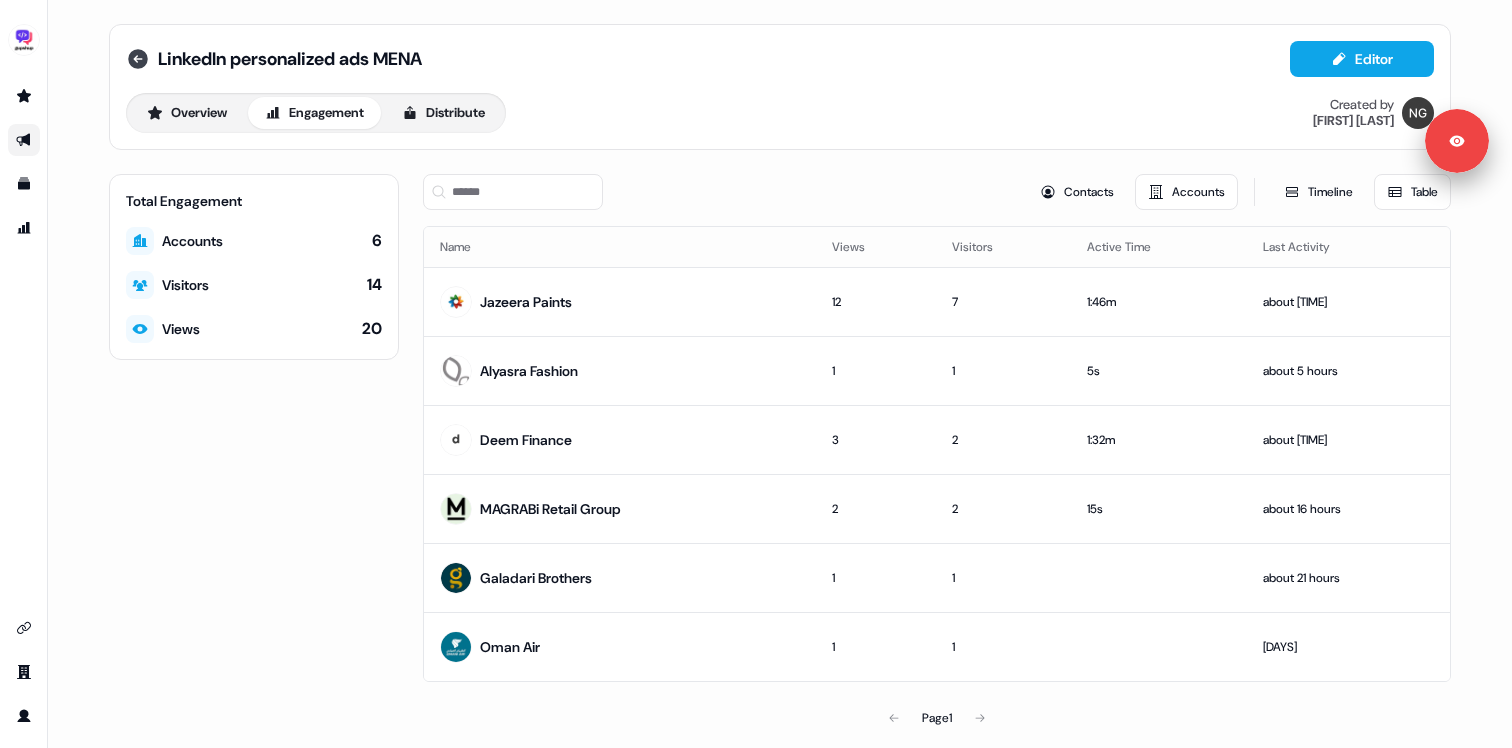 click 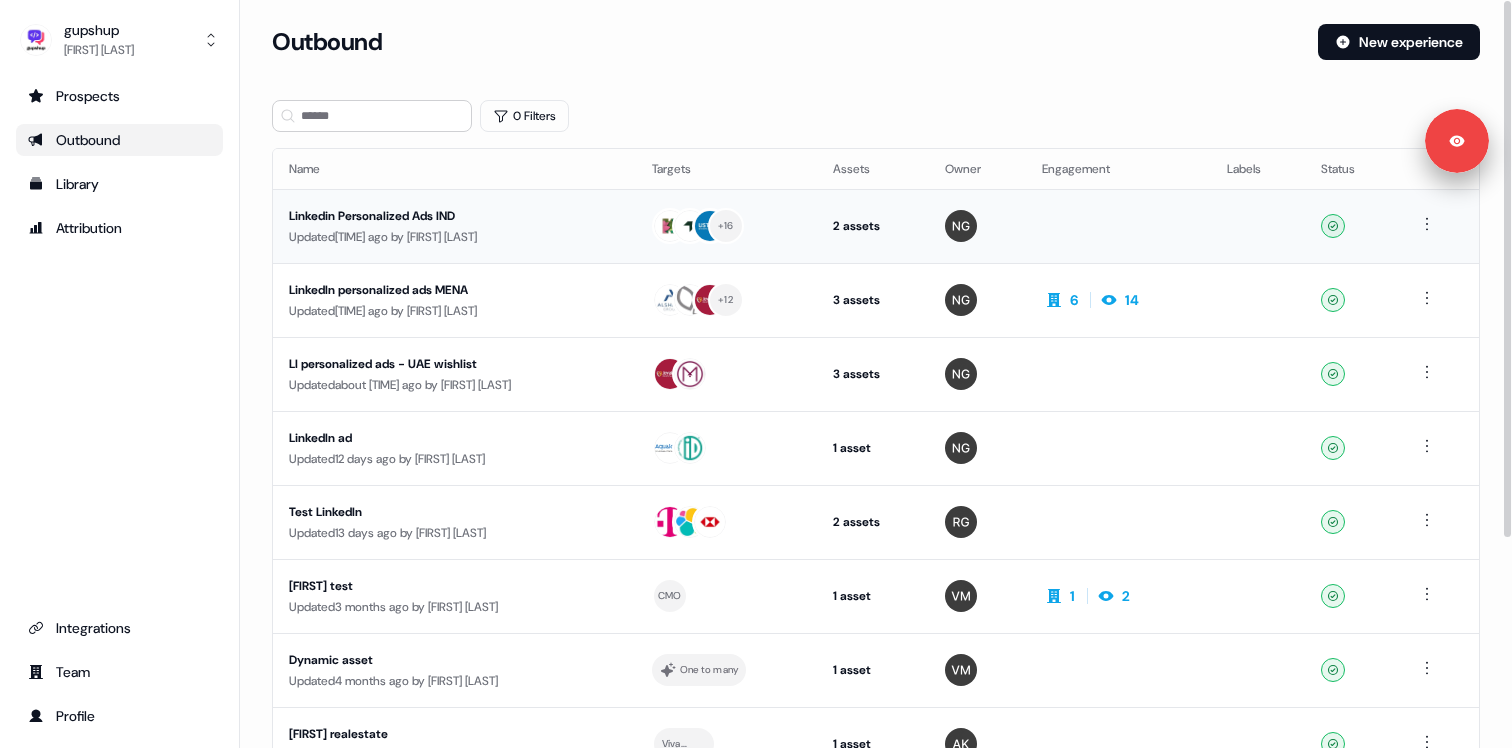 click on "Linkedin Personalized Ads IND" at bounding box center [454, 216] 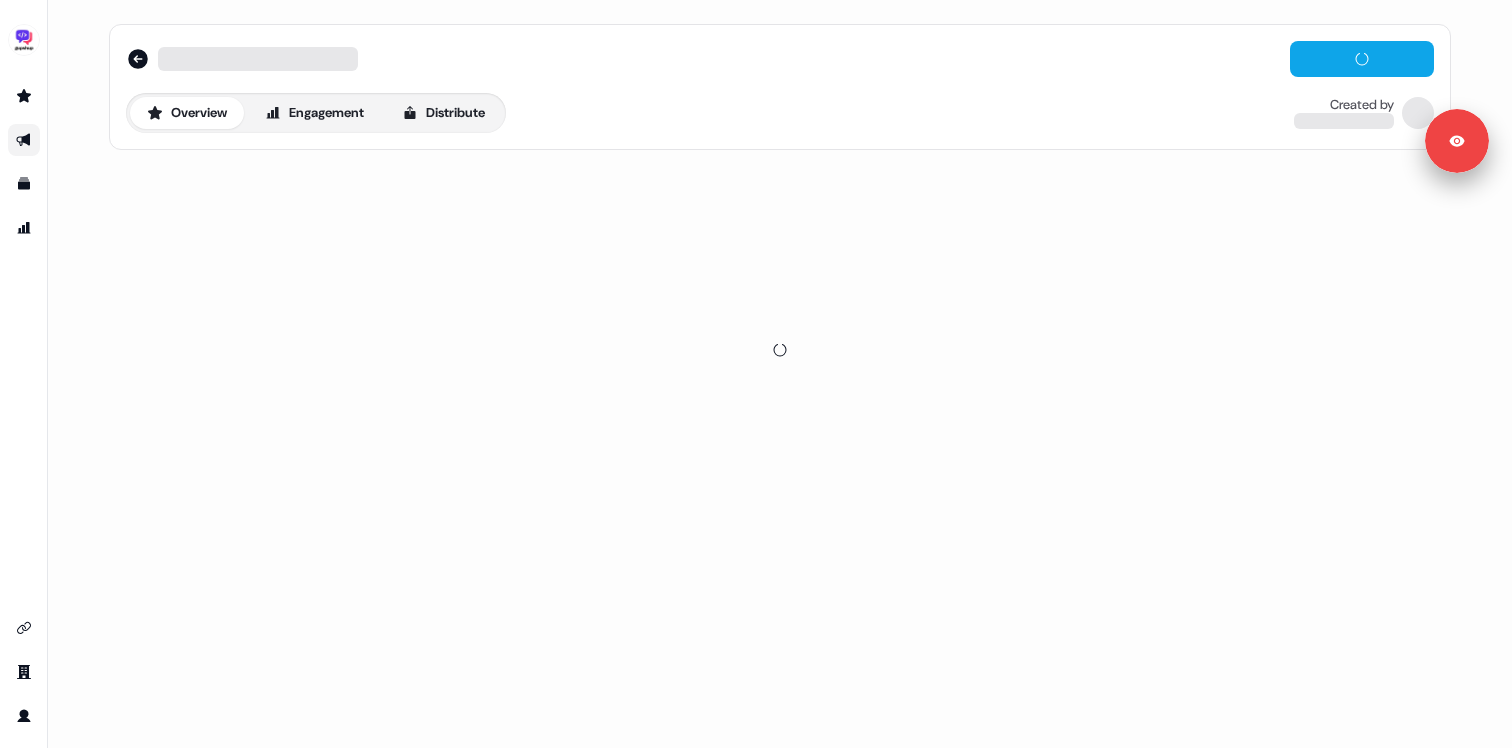 scroll, scrollTop: 0, scrollLeft: 0, axis: both 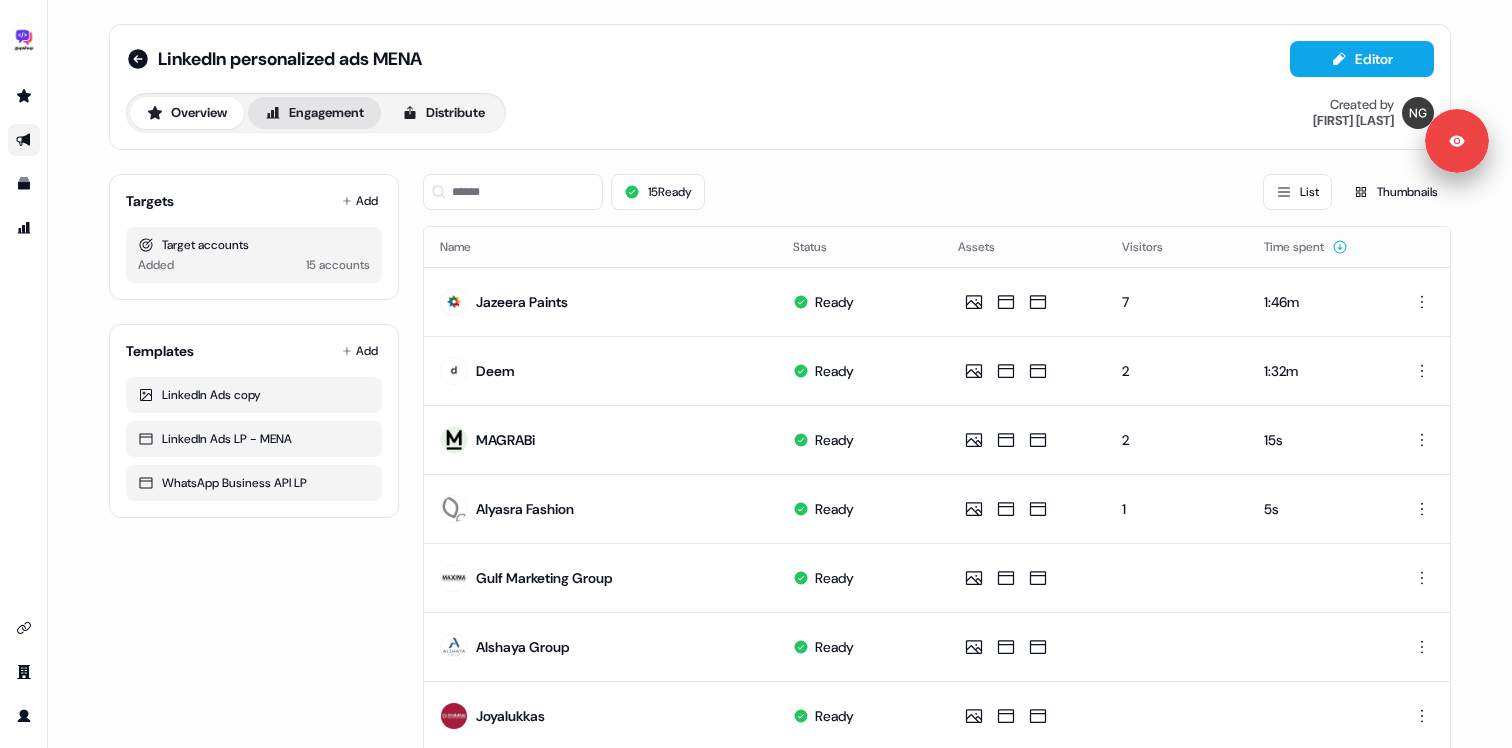click on "Engagement" at bounding box center (314, 113) 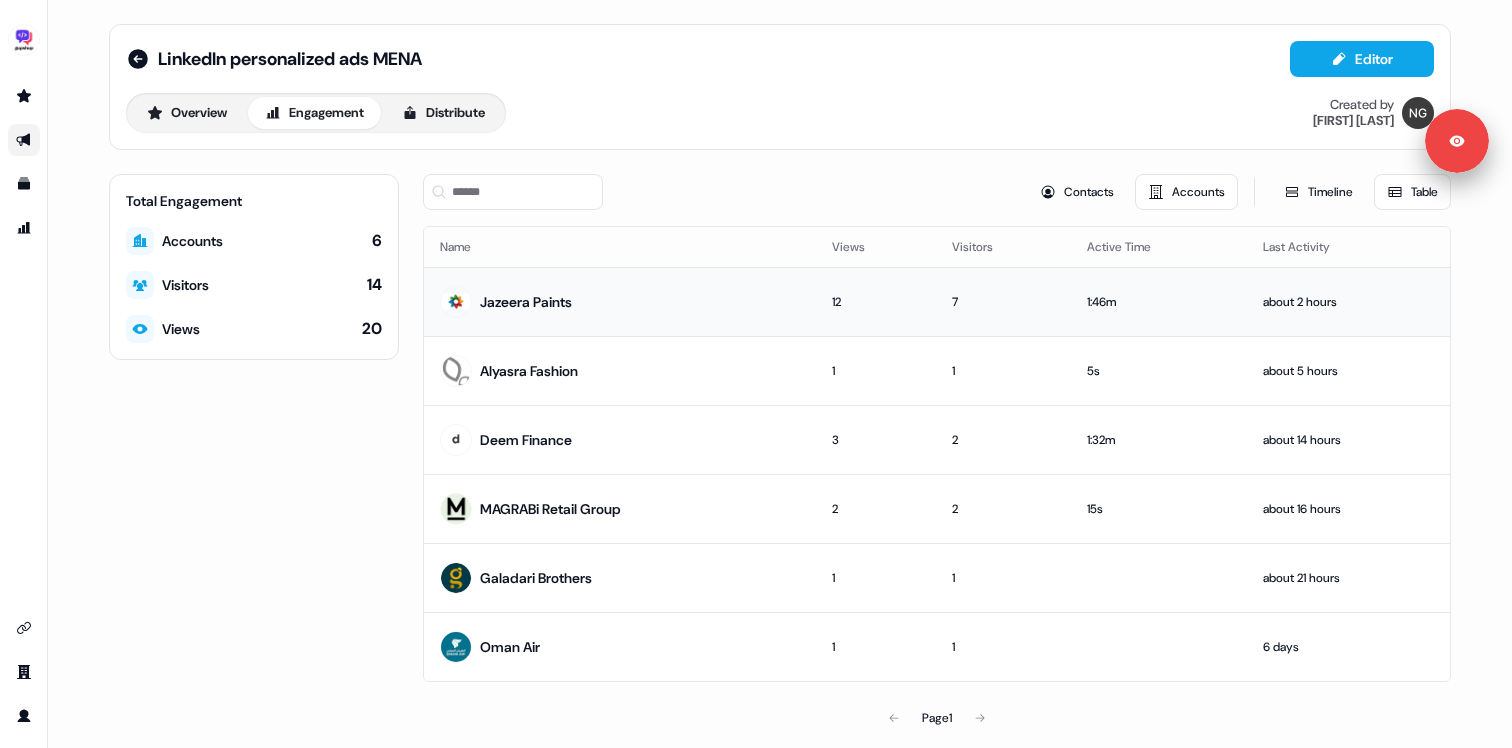 scroll, scrollTop: 13, scrollLeft: 0, axis: vertical 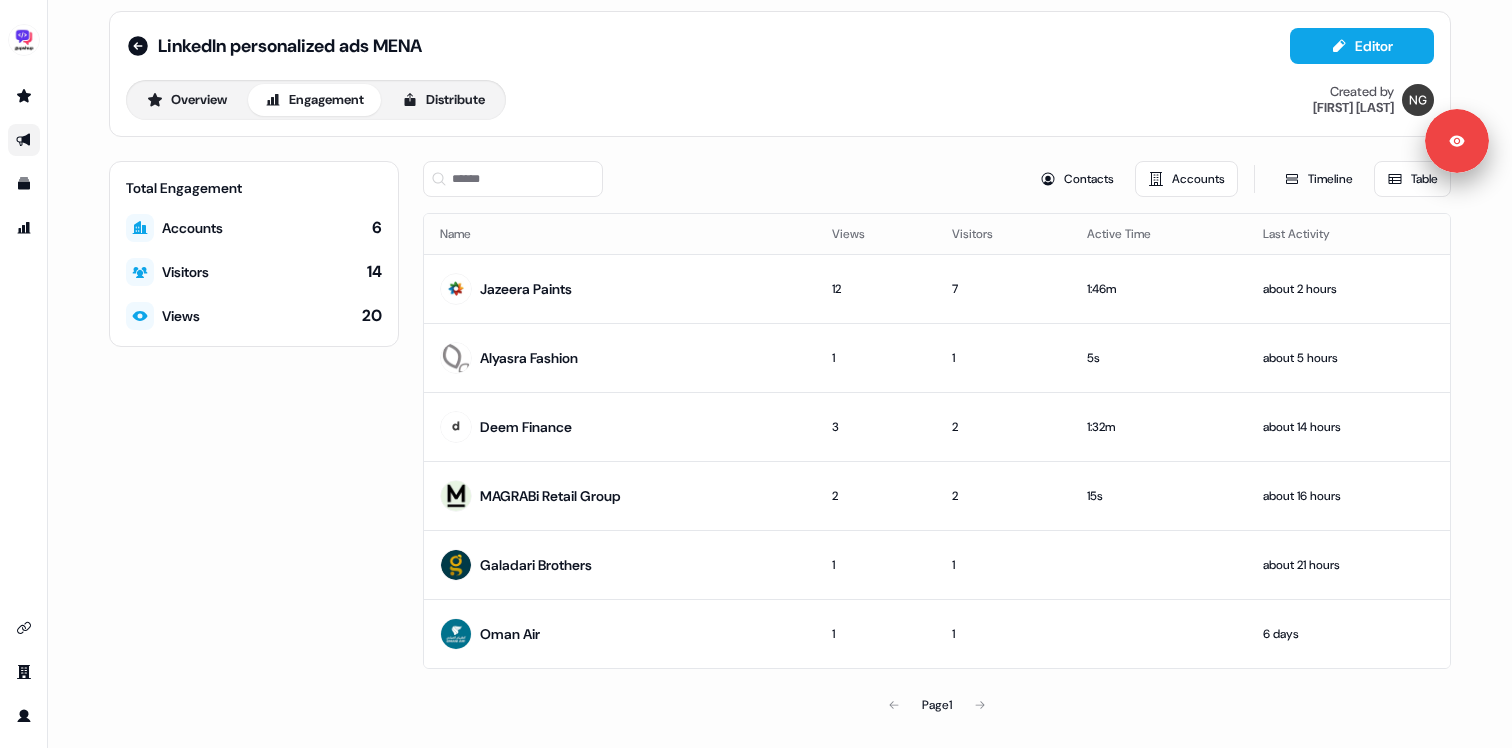 click on "LinkedIn personalized ads MENA Editor Overview Engagement Distribute Created by [FIRST]   [LAST]" at bounding box center [780, 74] 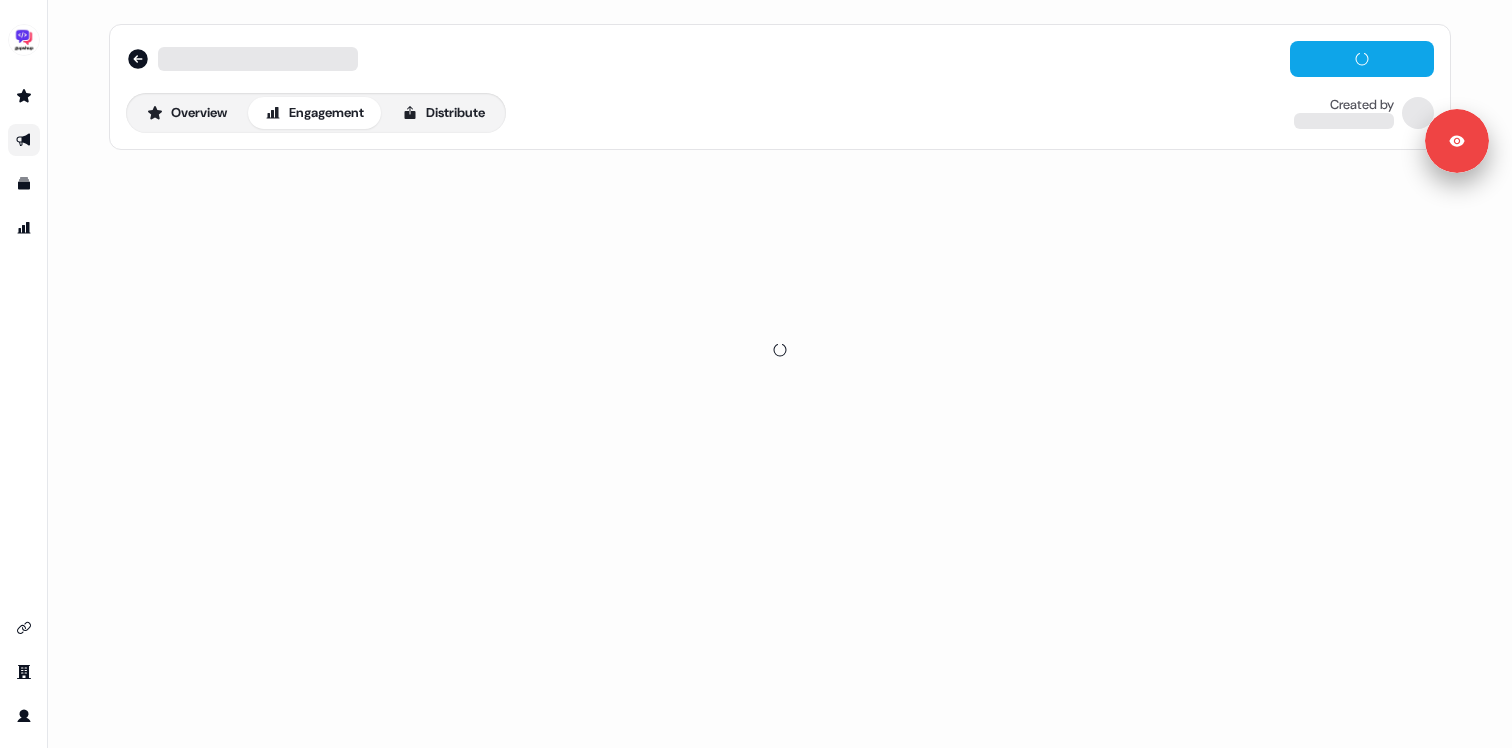 scroll, scrollTop: 0, scrollLeft: 0, axis: both 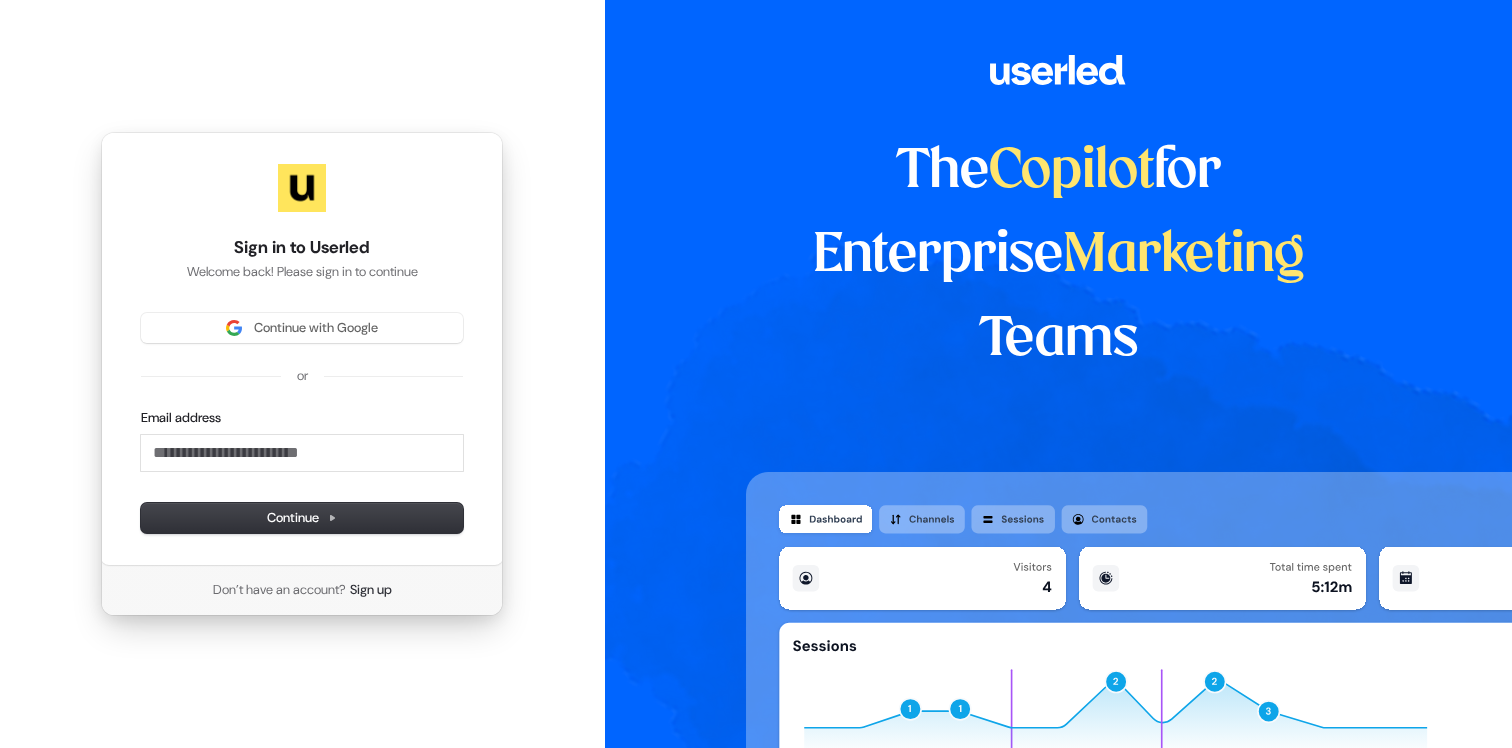 type 